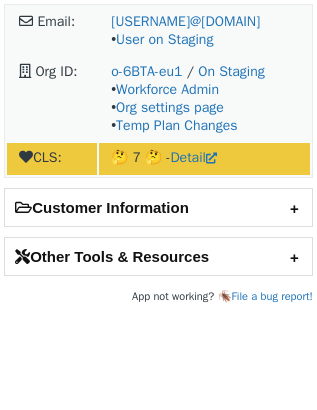 scroll, scrollTop: 0, scrollLeft: 0, axis: both 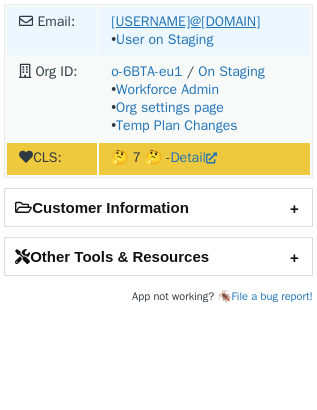 click on "[USERNAME]@[DOMAIN]" at bounding box center (185, 21) 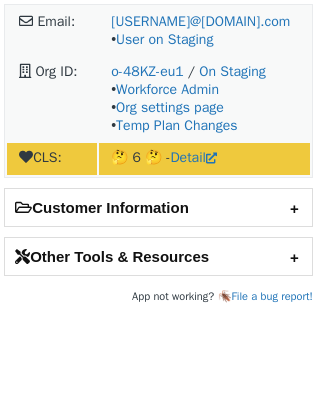 scroll, scrollTop: 0, scrollLeft: 0, axis: both 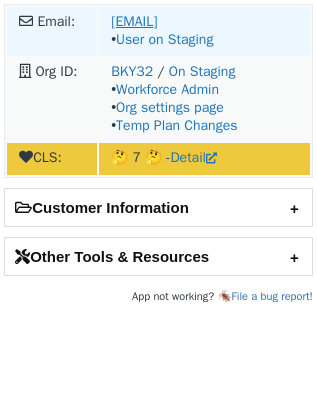 drag, startPoint x: 173, startPoint y: 10, endPoint x: 156, endPoint y: 12, distance: 17.117243 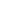 scroll, scrollTop: 0, scrollLeft: 0, axis: both 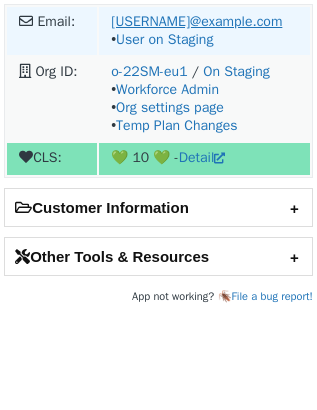 click on "[USERNAME]@example.com" at bounding box center (196, 21) 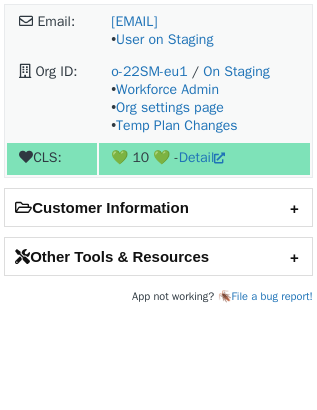scroll, scrollTop: 0, scrollLeft: 0, axis: both 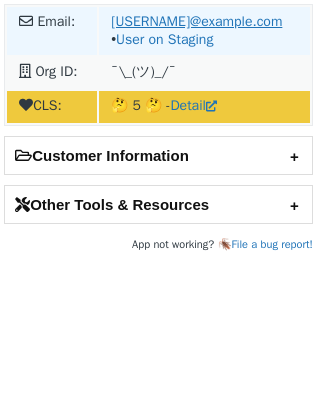 click on "[USERNAME]@example.com" at bounding box center [196, 21] 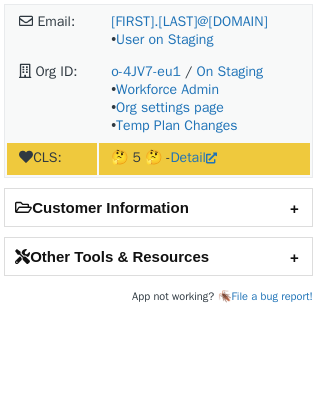 scroll, scrollTop: 0, scrollLeft: 0, axis: both 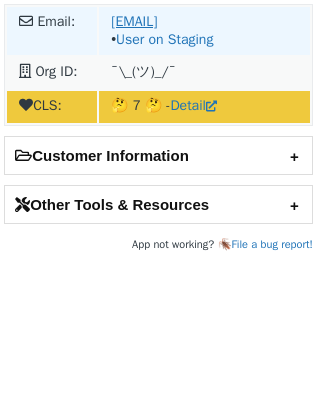 click on "[EMAIL]" at bounding box center (134, 21) 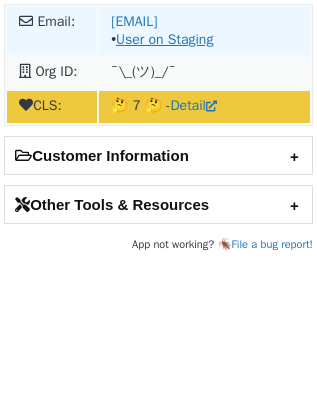click on "User on Staging" at bounding box center (164, 39) 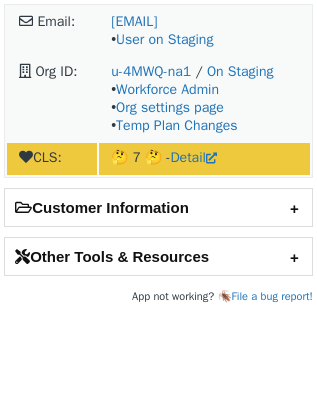 scroll, scrollTop: 0, scrollLeft: 0, axis: both 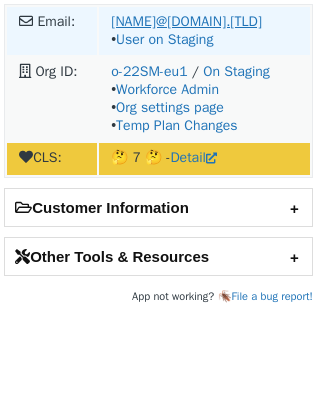 click on "[NAME]@[DOMAIN].[TLD]" at bounding box center (186, 21) 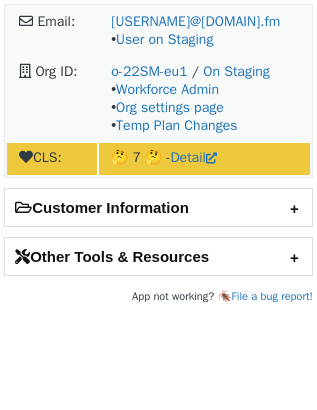 scroll, scrollTop: 0, scrollLeft: 0, axis: both 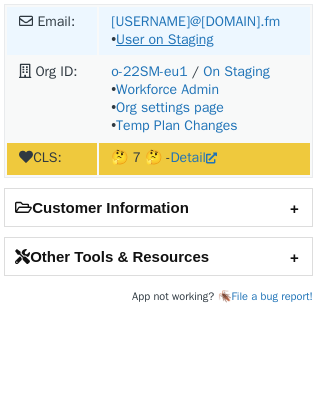 click on "User on Staging" at bounding box center [164, 39] 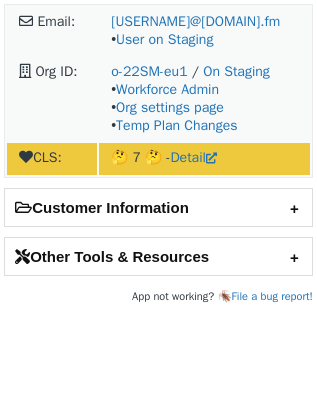 scroll, scrollTop: 0, scrollLeft: 0, axis: both 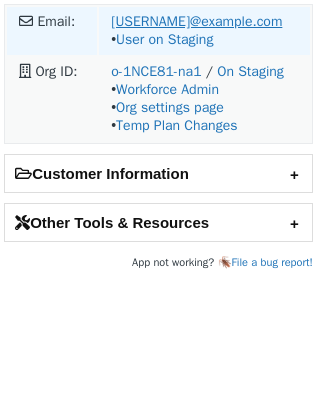 click on "[USERNAME]@[DOMAIN]" at bounding box center [196, 21] 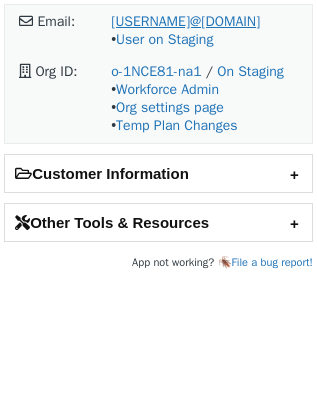scroll, scrollTop: 0, scrollLeft: 0, axis: both 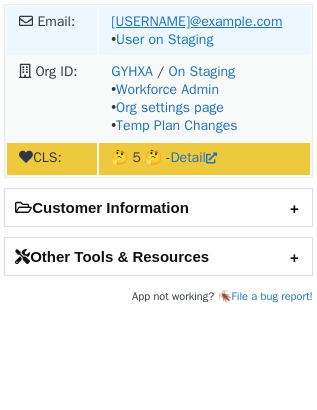 click on "[USERNAME]@example.com" at bounding box center [196, 21] 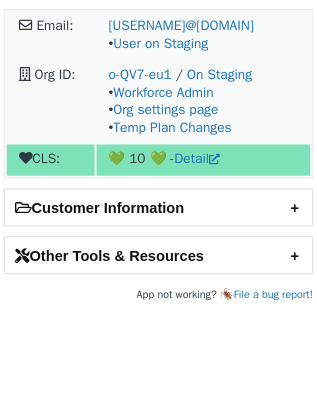 scroll, scrollTop: 0, scrollLeft: 0, axis: both 